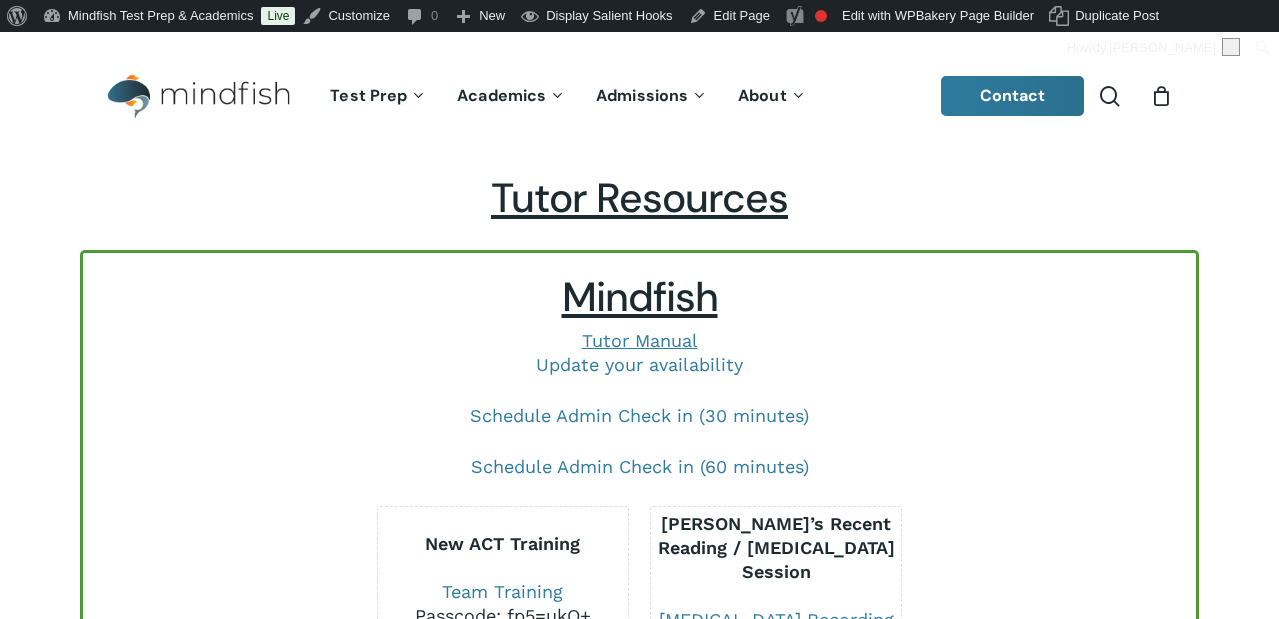 scroll, scrollTop: 0, scrollLeft: 0, axis: both 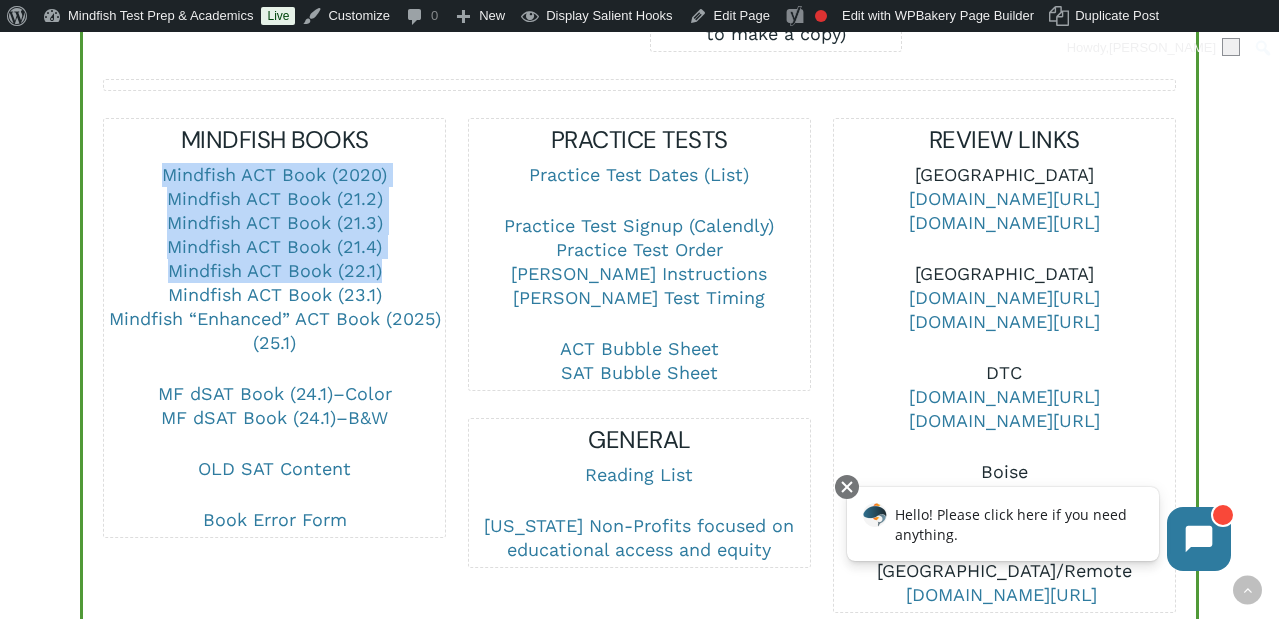 drag, startPoint x: 392, startPoint y: 151, endPoint x: 395, endPoint y: 245, distance: 94.04786 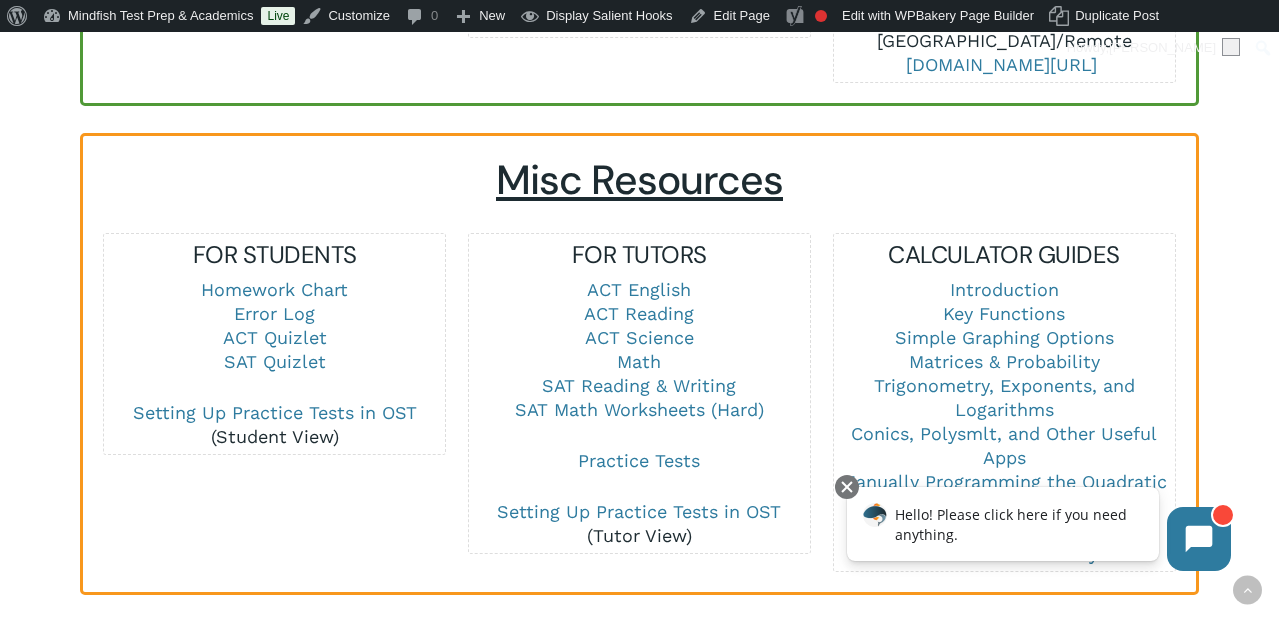 scroll, scrollTop: 1307, scrollLeft: 0, axis: vertical 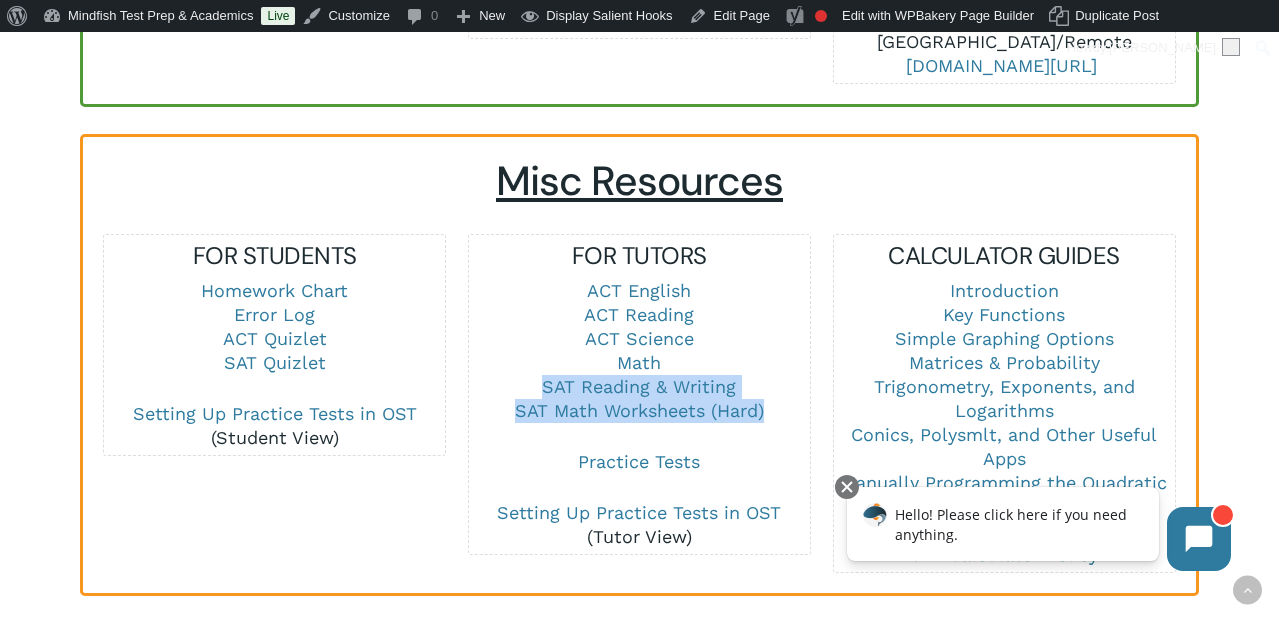 drag, startPoint x: 527, startPoint y: 356, endPoint x: 790, endPoint y: 384, distance: 264.4863 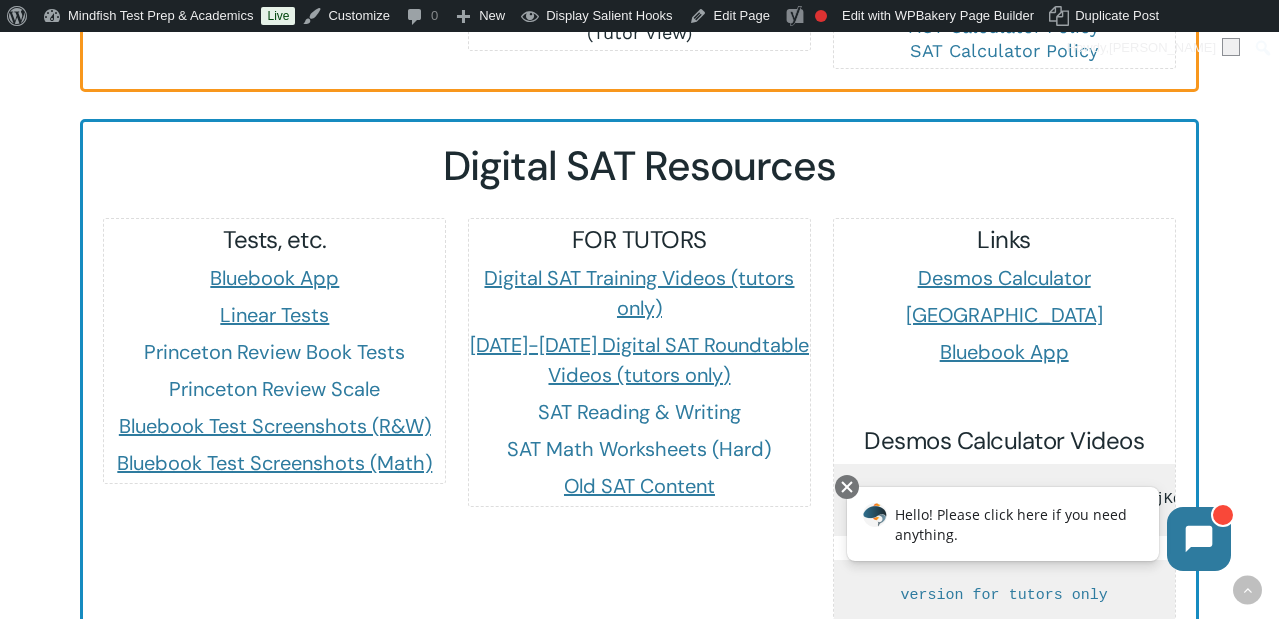 scroll, scrollTop: 1832, scrollLeft: 0, axis: vertical 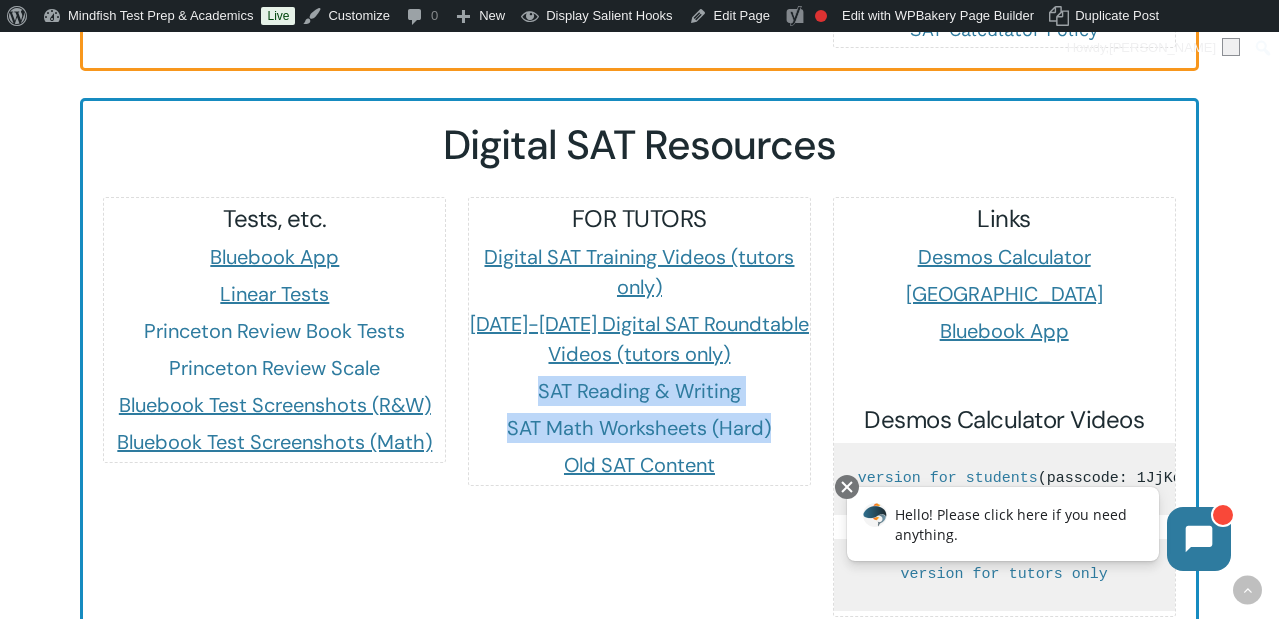 drag, startPoint x: 568, startPoint y: 365, endPoint x: 781, endPoint y: 393, distance: 214.83249 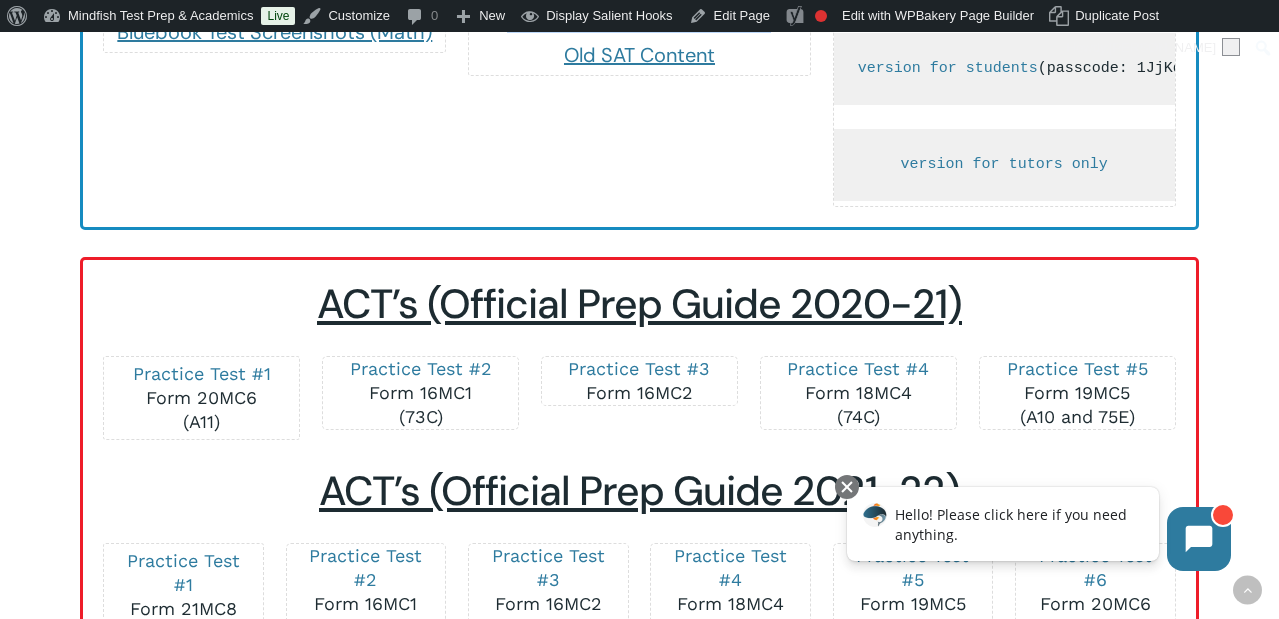 scroll, scrollTop: 2244, scrollLeft: 0, axis: vertical 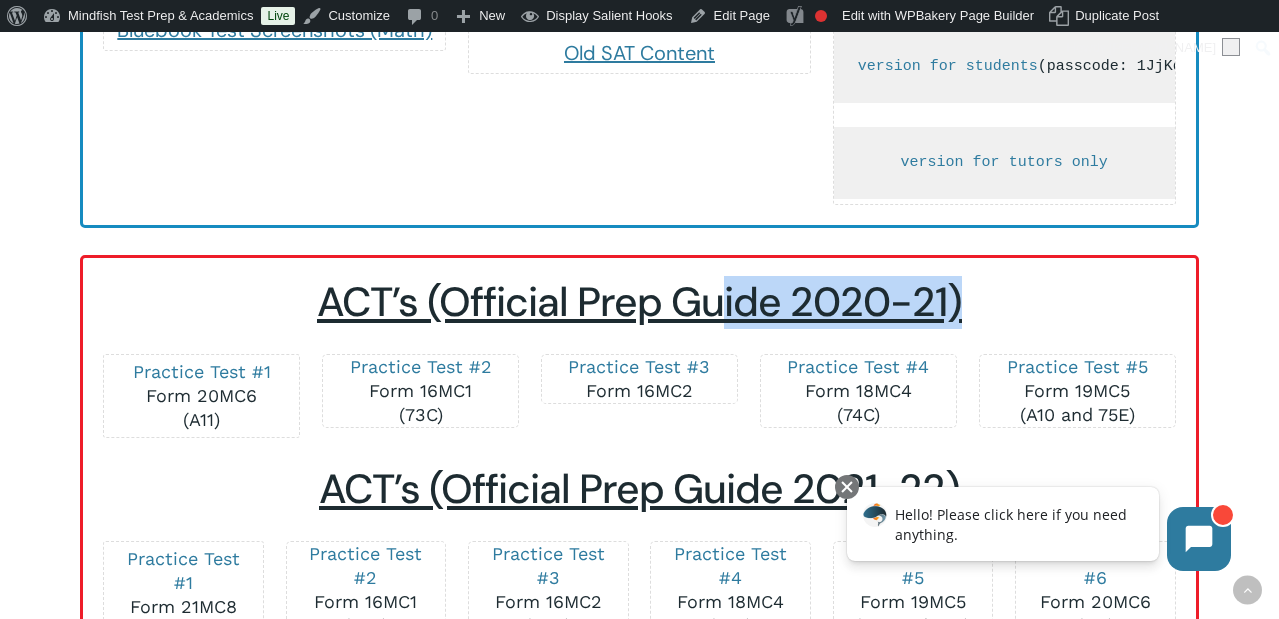 drag, startPoint x: 721, startPoint y: 299, endPoint x: 963, endPoint y: 300, distance: 242.00206 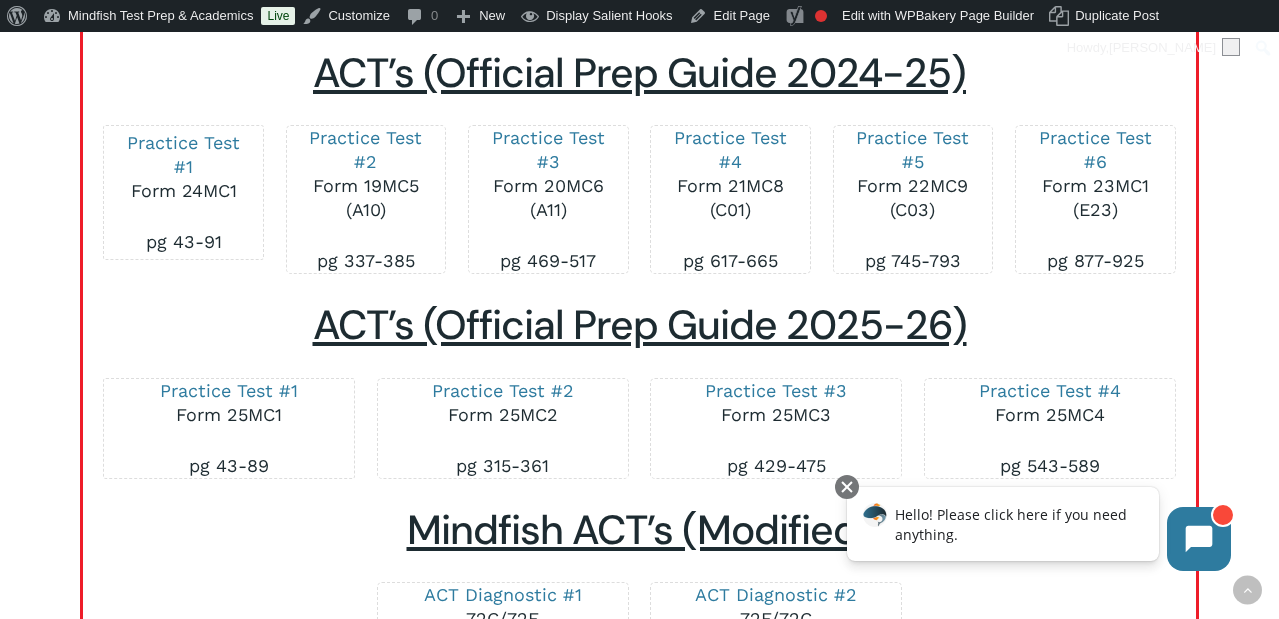 scroll, scrollTop: 3407, scrollLeft: 0, axis: vertical 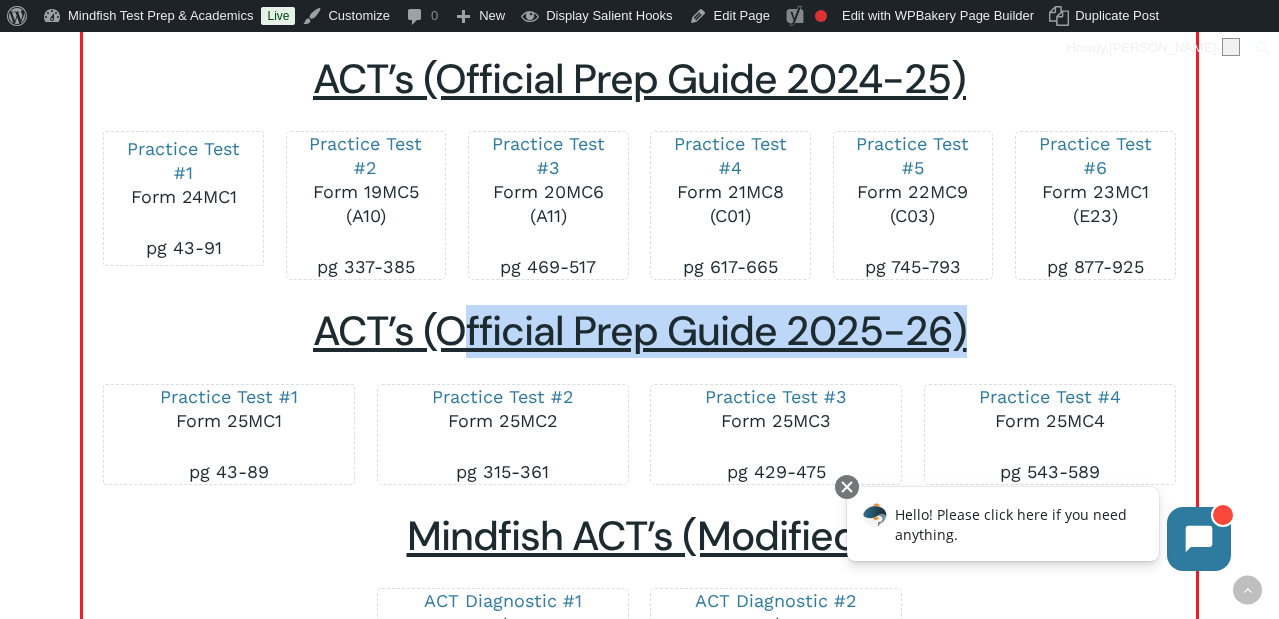 drag, startPoint x: 469, startPoint y: 335, endPoint x: 989, endPoint y: 340, distance: 520.02405 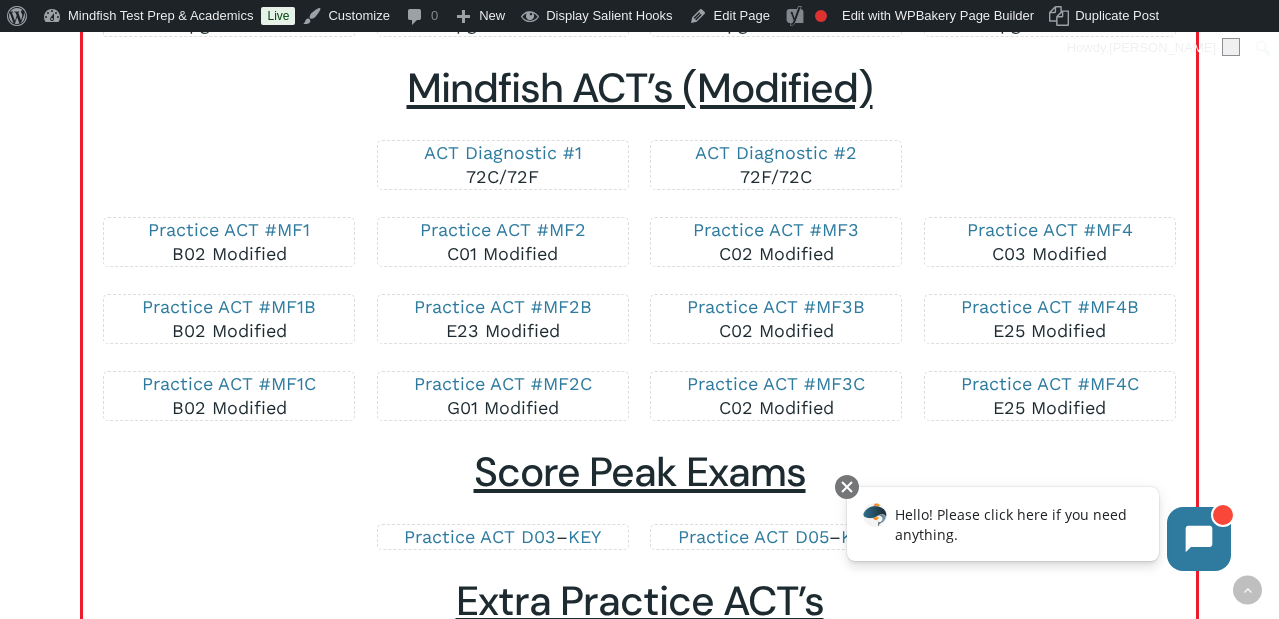 scroll, scrollTop: 3854, scrollLeft: 0, axis: vertical 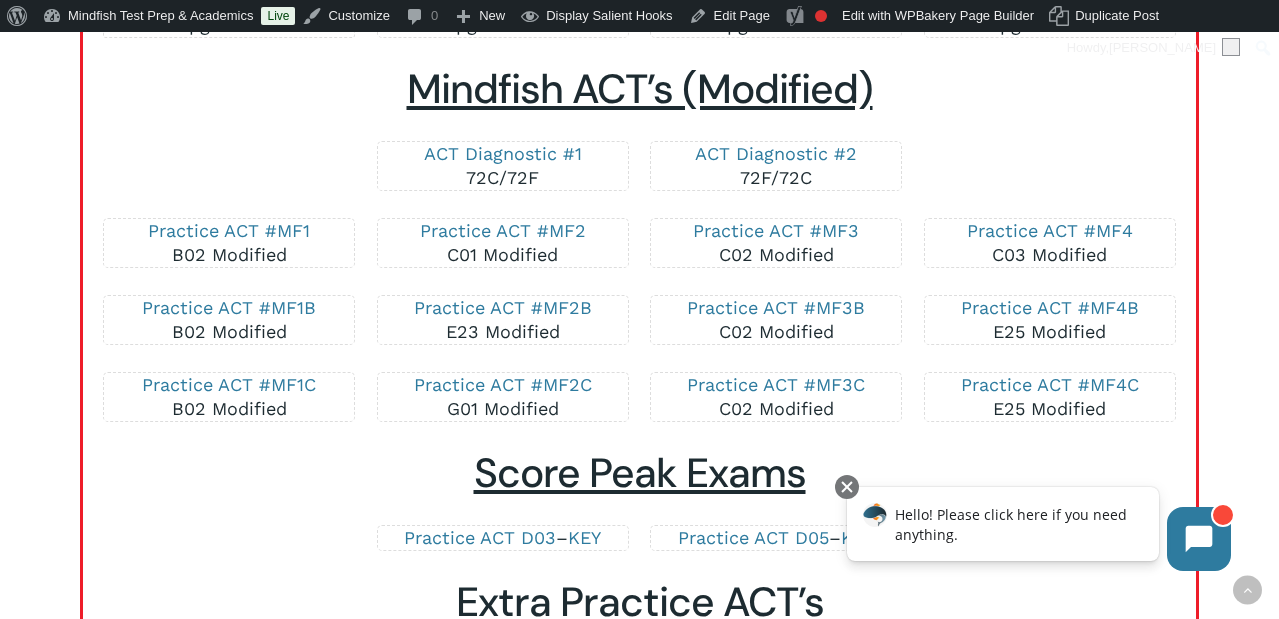 drag, startPoint x: 358, startPoint y: 154, endPoint x: 1156, endPoint y: 414, distance: 839.2878 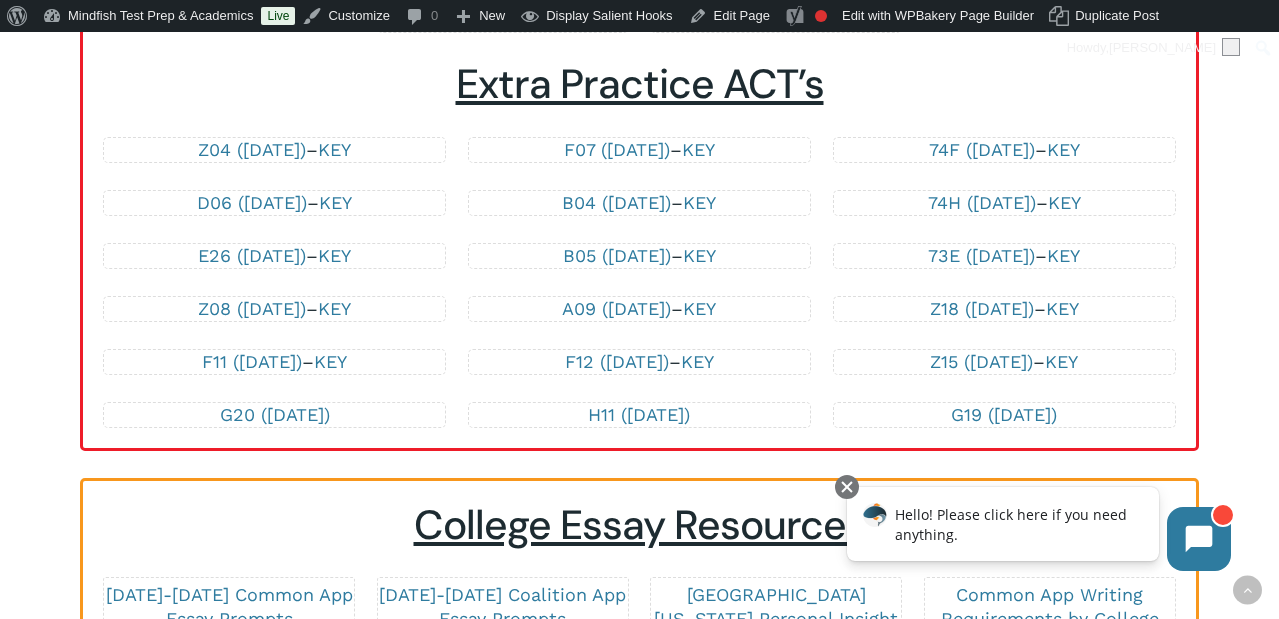 scroll, scrollTop: 4377, scrollLeft: 0, axis: vertical 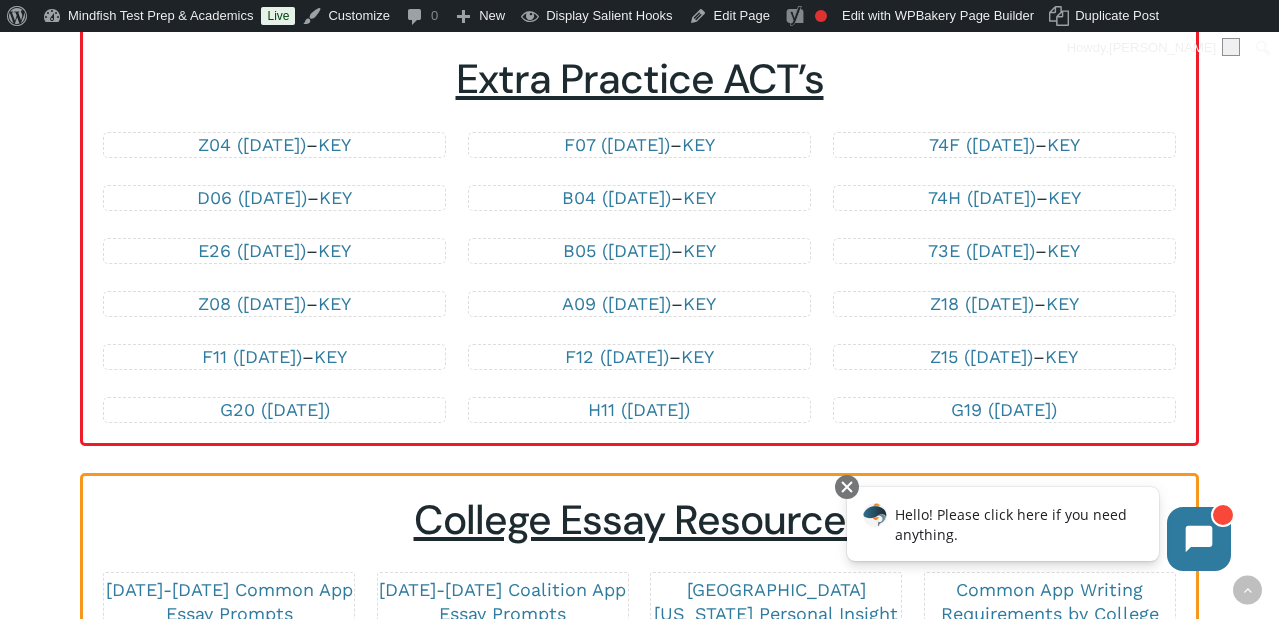 drag, startPoint x: 239, startPoint y: 90, endPoint x: 1088, endPoint y: 413, distance: 908.36664 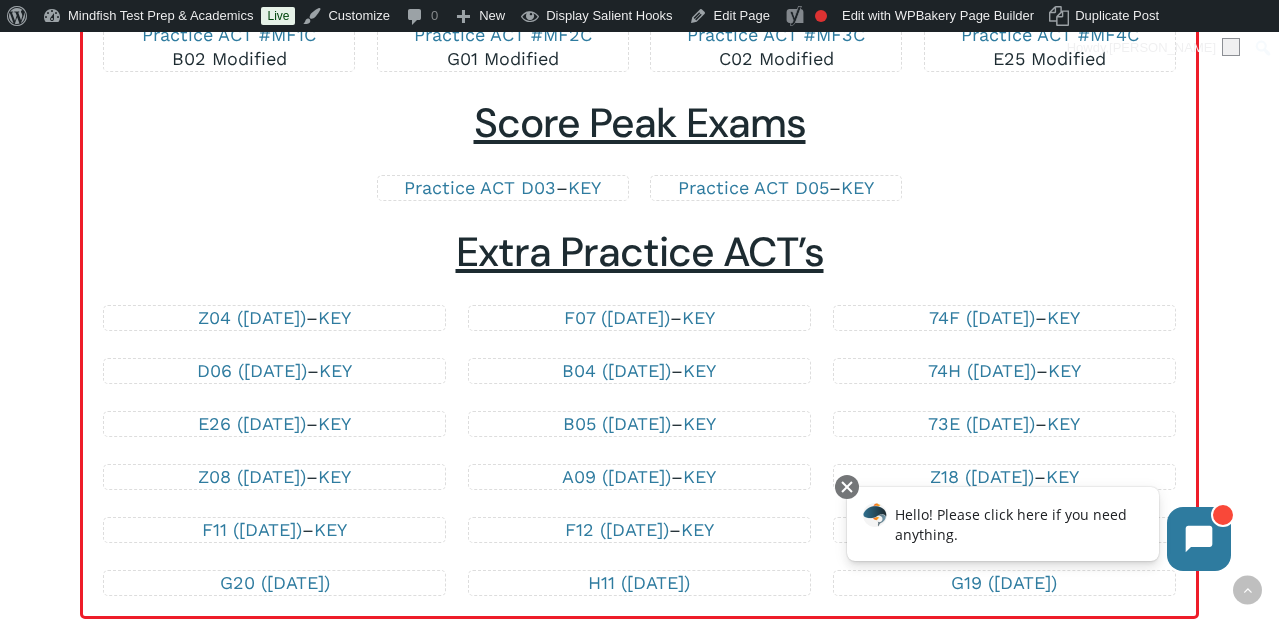click on "Extra Practice ACT’s" at bounding box center [639, 252] 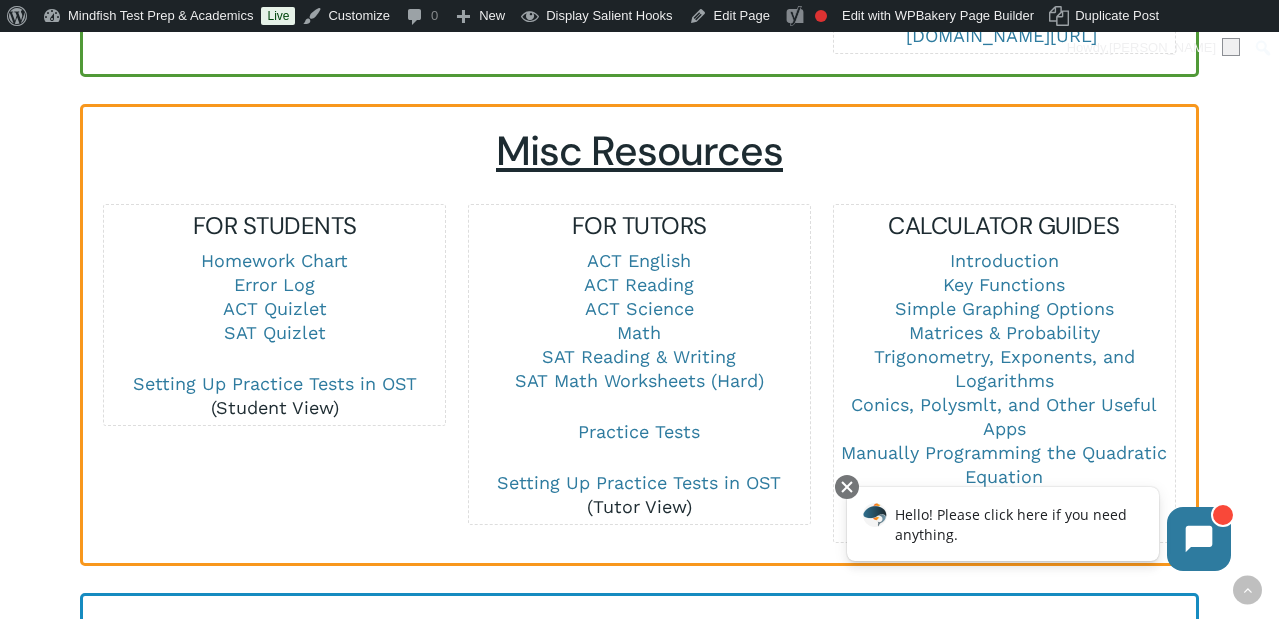 scroll, scrollTop: 1412, scrollLeft: 0, axis: vertical 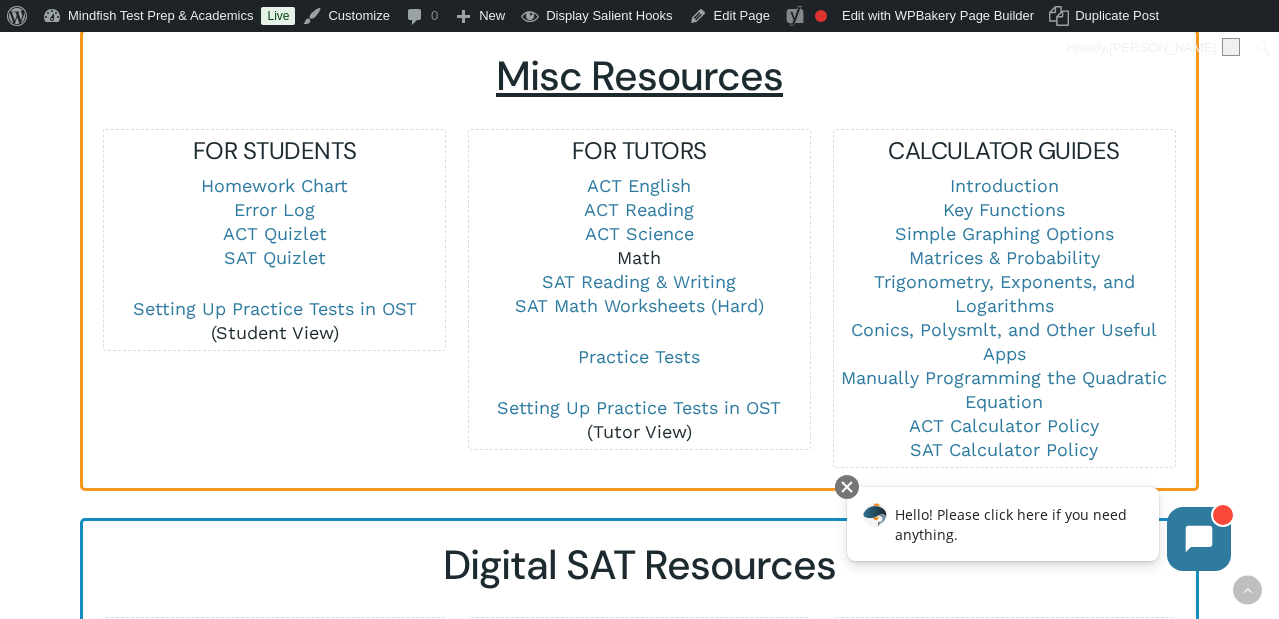 click on "Math" at bounding box center (639, 257) 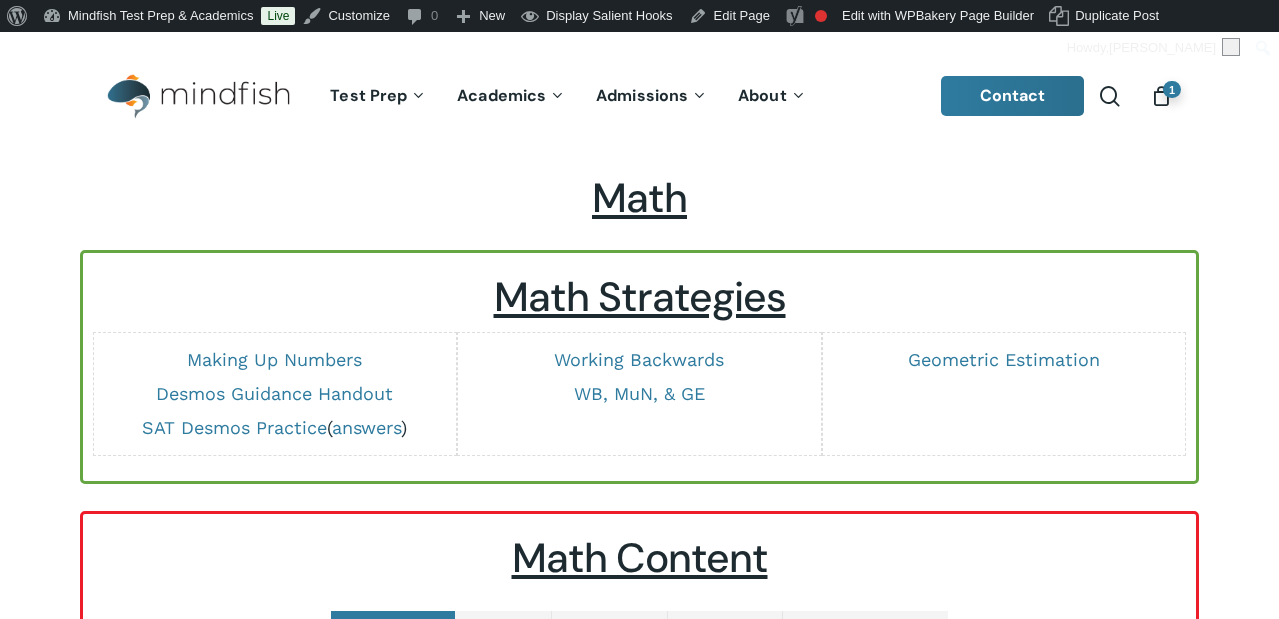 scroll, scrollTop: 64, scrollLeft: 0, axis: vertical 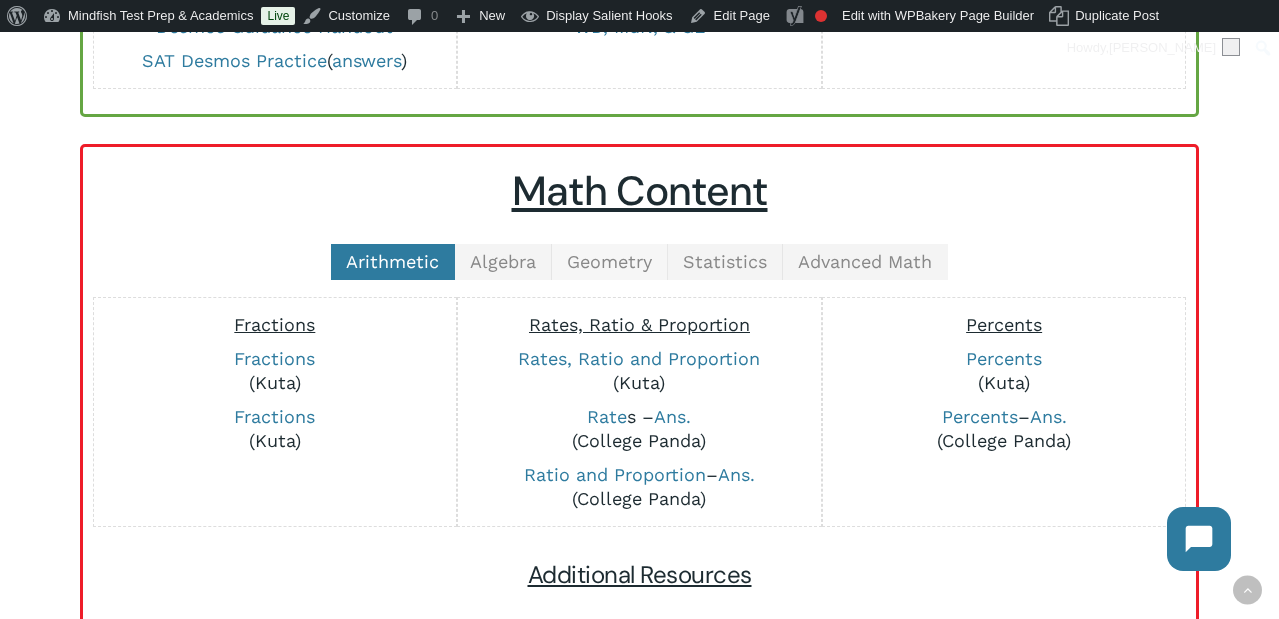 click on "Geometry" at bounding box center (609, 261) 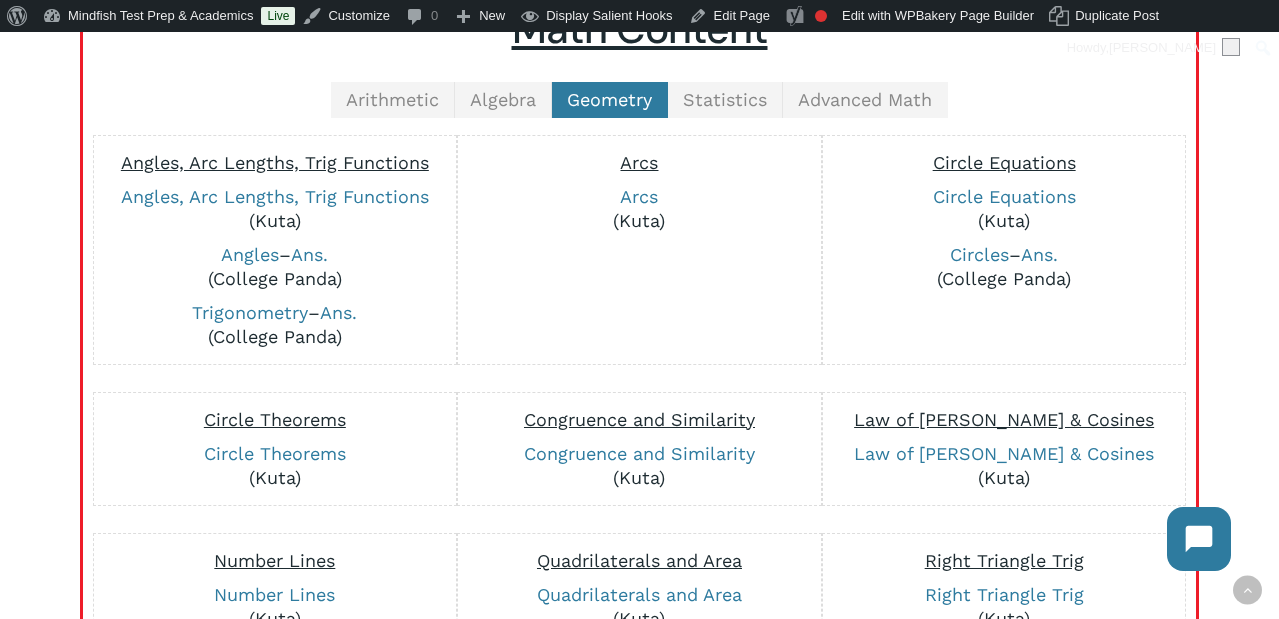 scroll, scrollTop: 482, scrollLeft: 0, axis: vertical 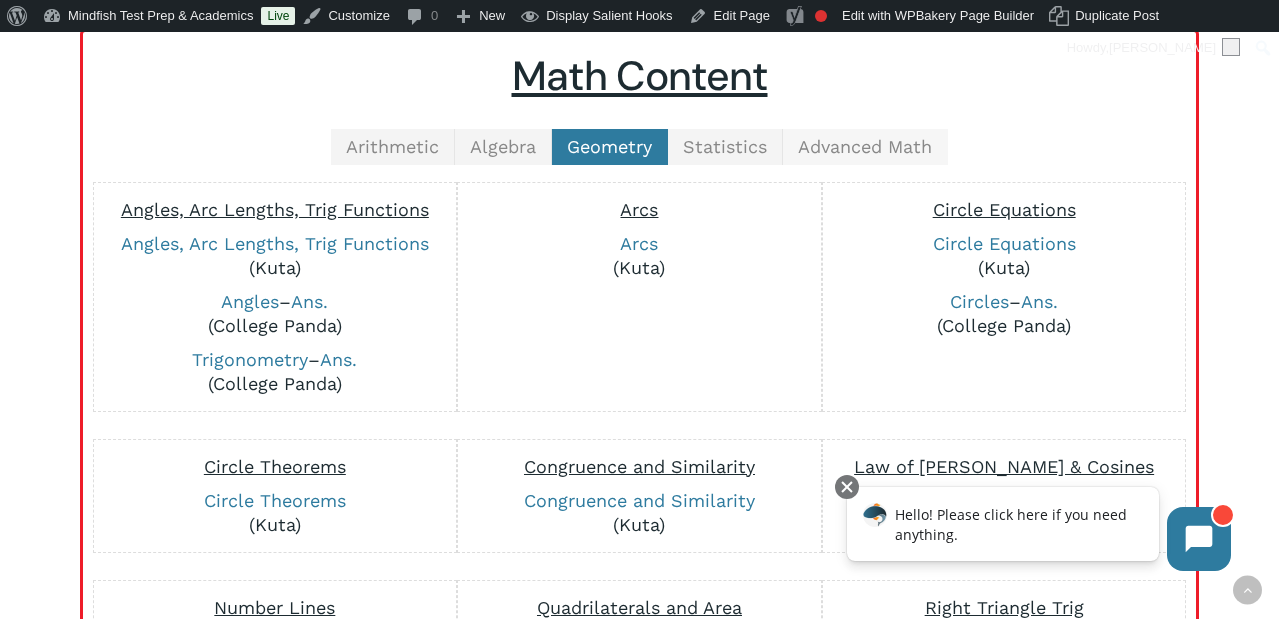 click on "Advanced Math" at bounding box center [865, 146] 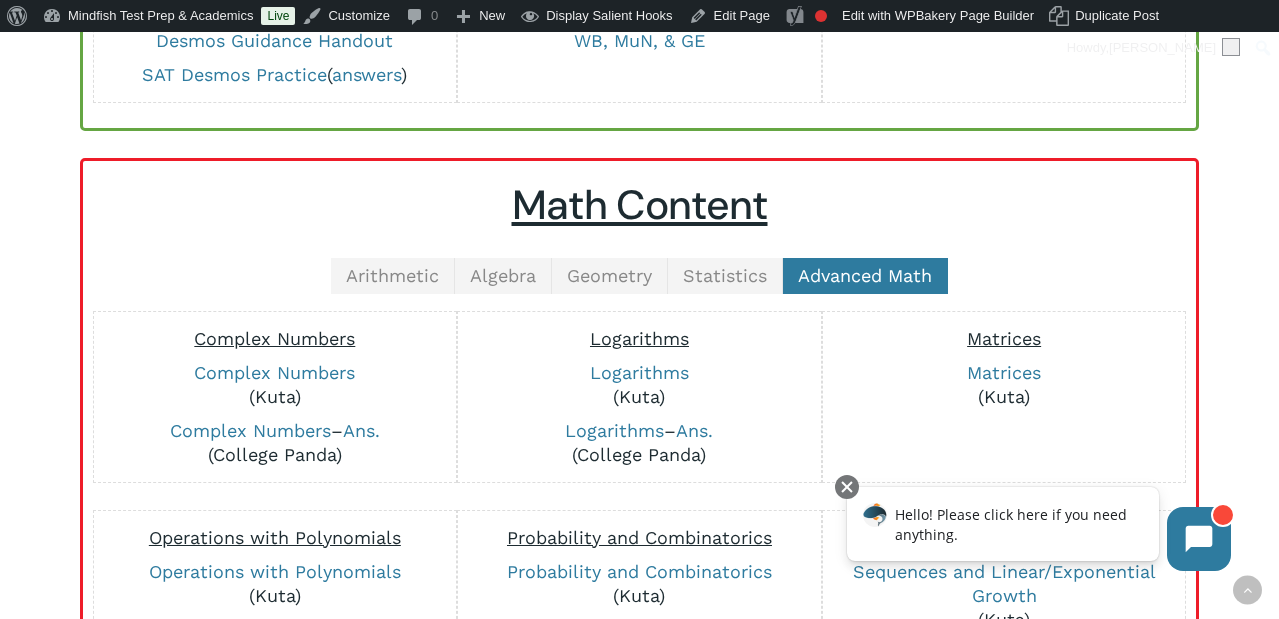 scroll, scrollTop: 352, scrollLeft: 0, axis: vertical 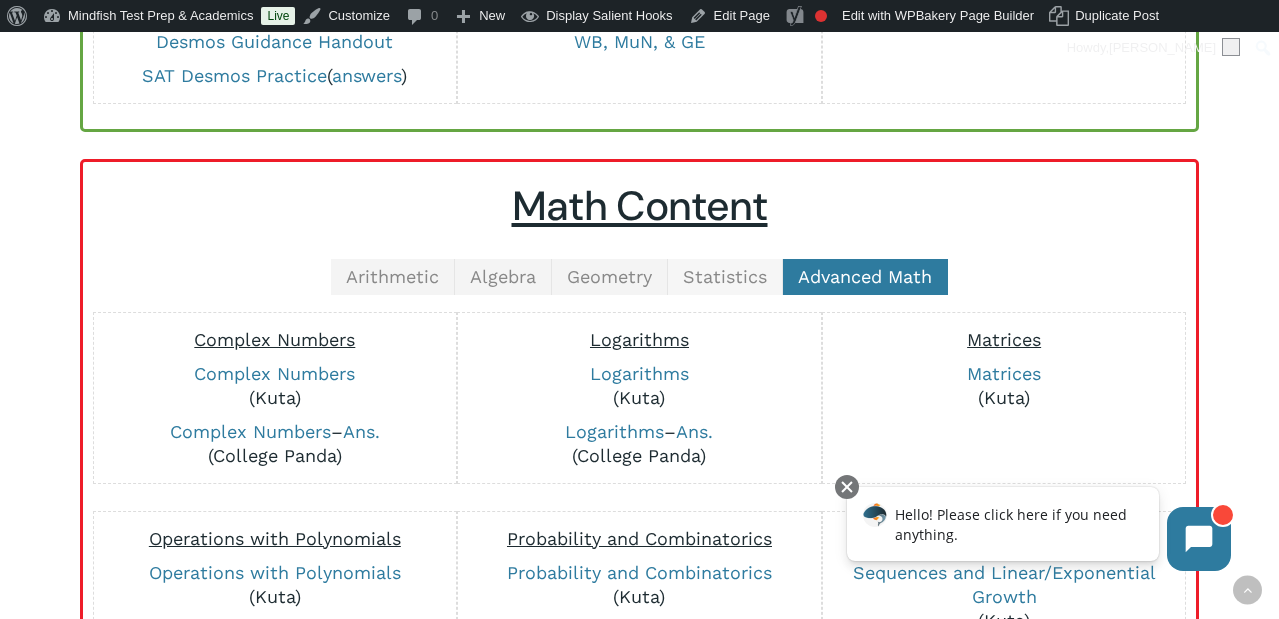 click on "Statistics" at bounding box center [725, 276] 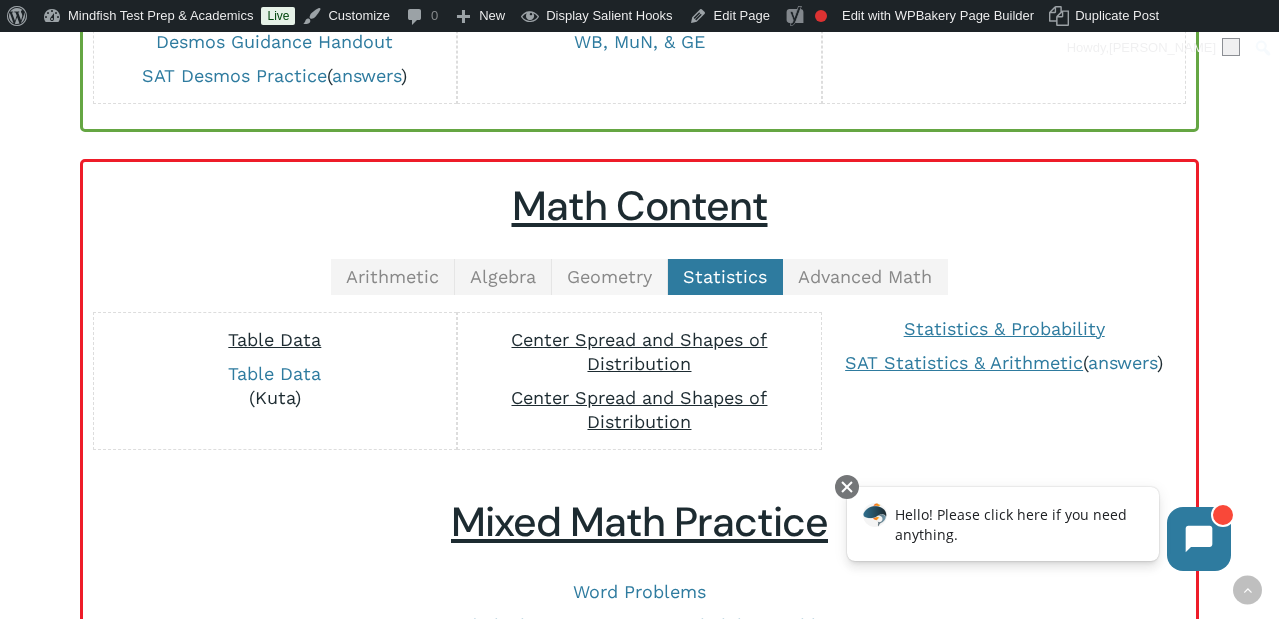 click on "Geometry" at bounding box center (609, 276) 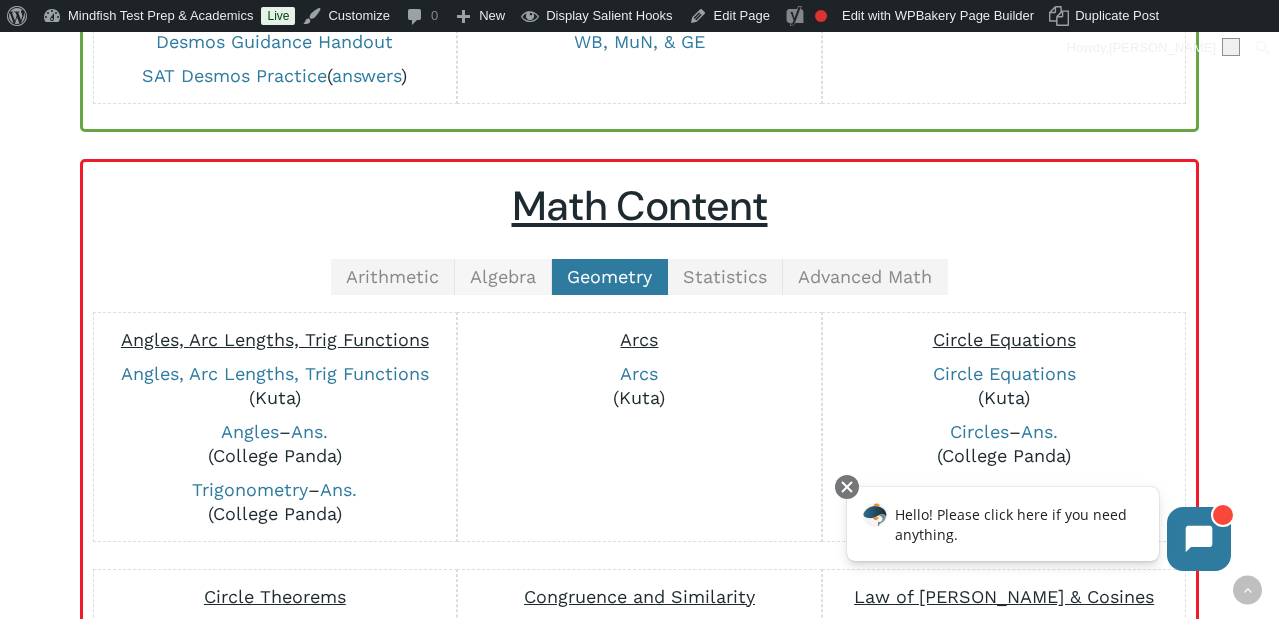 click on "Algebra" at bounding box center [503, 277] 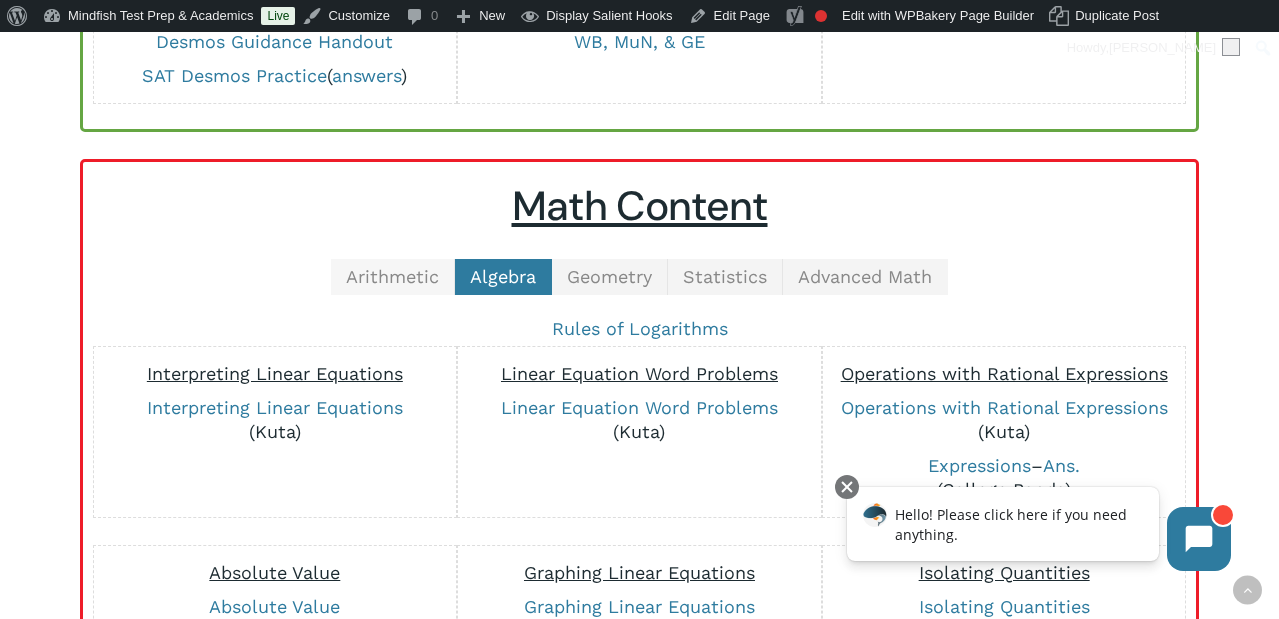 click on "Arithmetic" at bounding box center (392, 276) 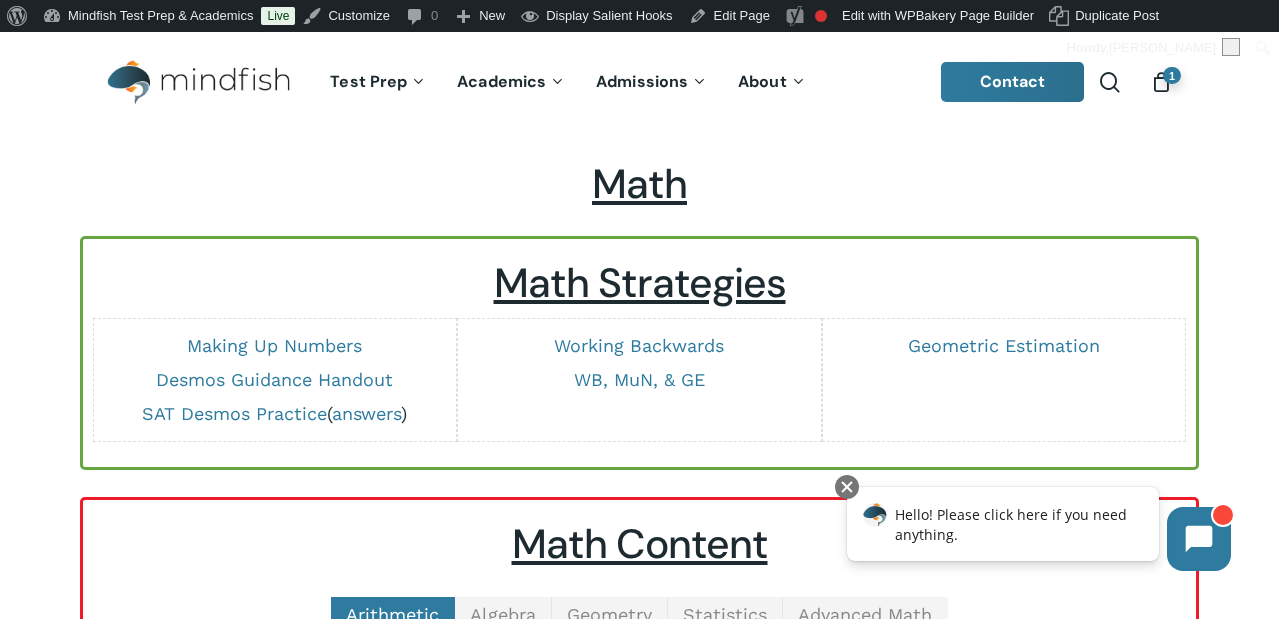 scroll, scrollTop: 15, scrollLeft: 0, axis: vertical 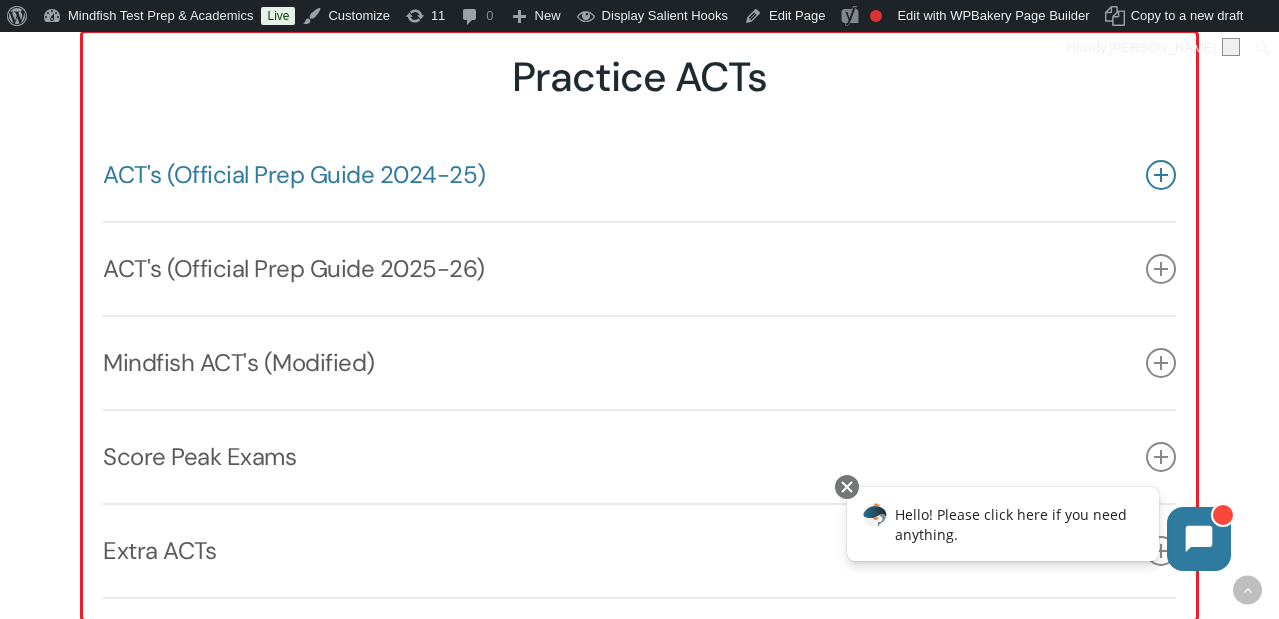 click on "ACT's (Official Prep Guide 2024-25)" at bounding box center (639, 175) 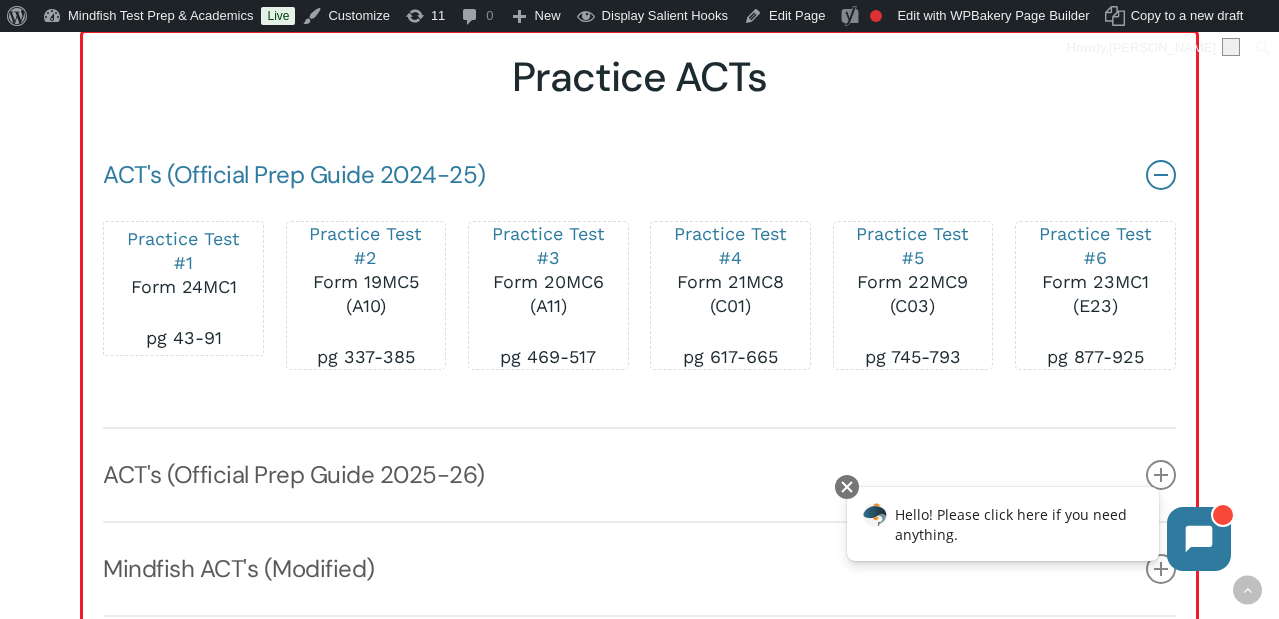 click on "ACT's (Official Prep Guide 2024-25)" at bounding box center [639, 175] 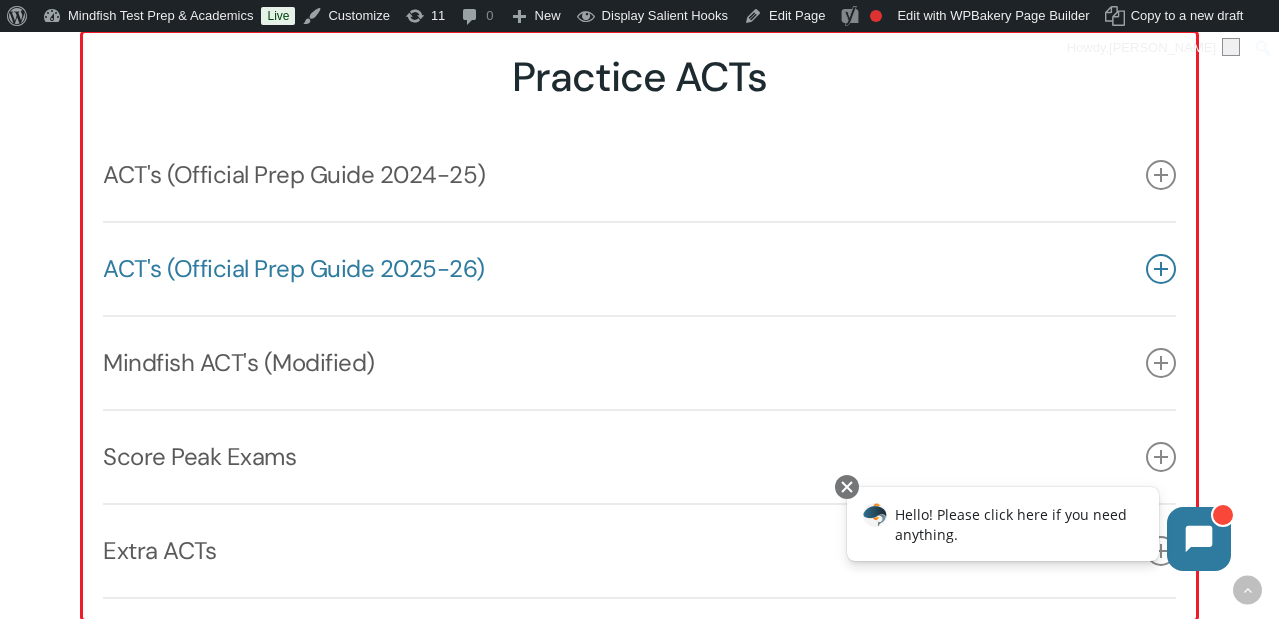 click on "ACT's (Official Prep Guide 2025-26)" at bounding box center [639, 269] 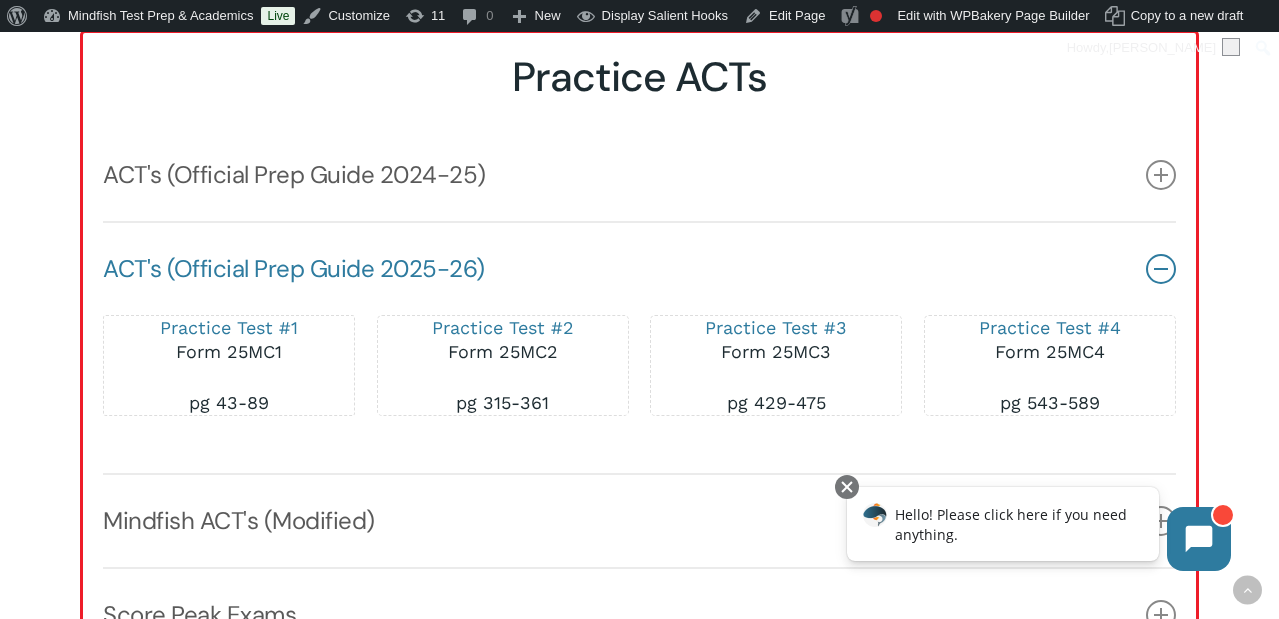 click on "ACT's (Official Prep Guide 2025-26)" at bounding box center [639, 269] 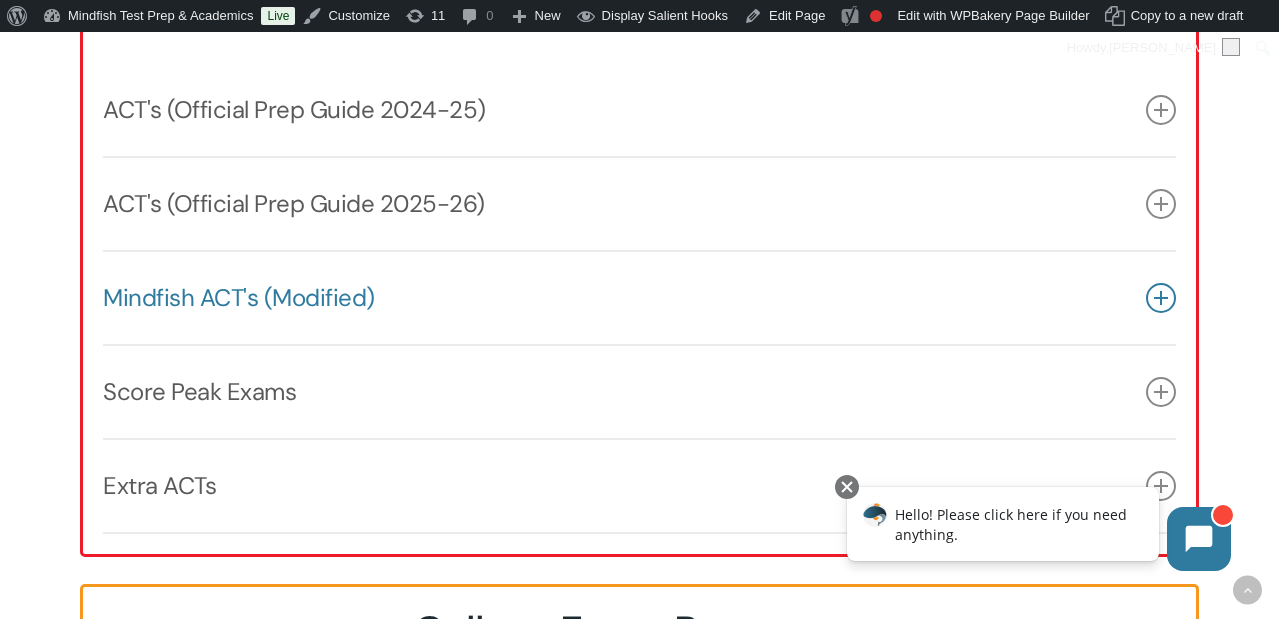 scroll, scrollTop: 2508, scrollLeft: 0, axis: vertical 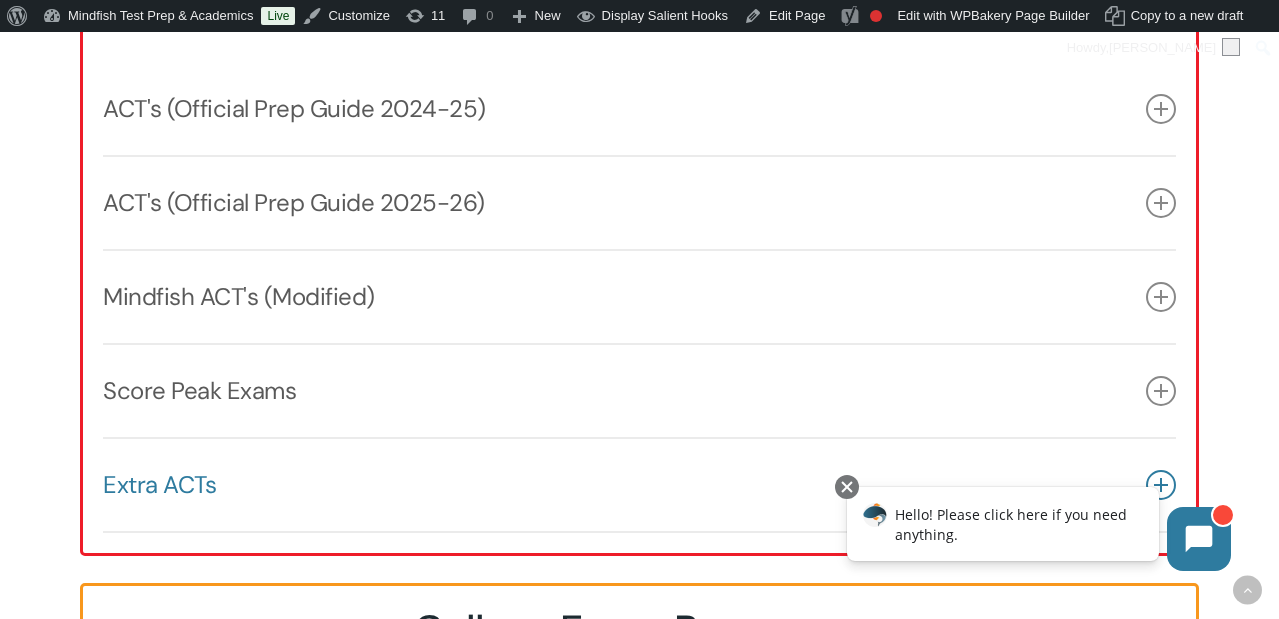 click on "Extra ACTs" at bounding box center [639, 485] 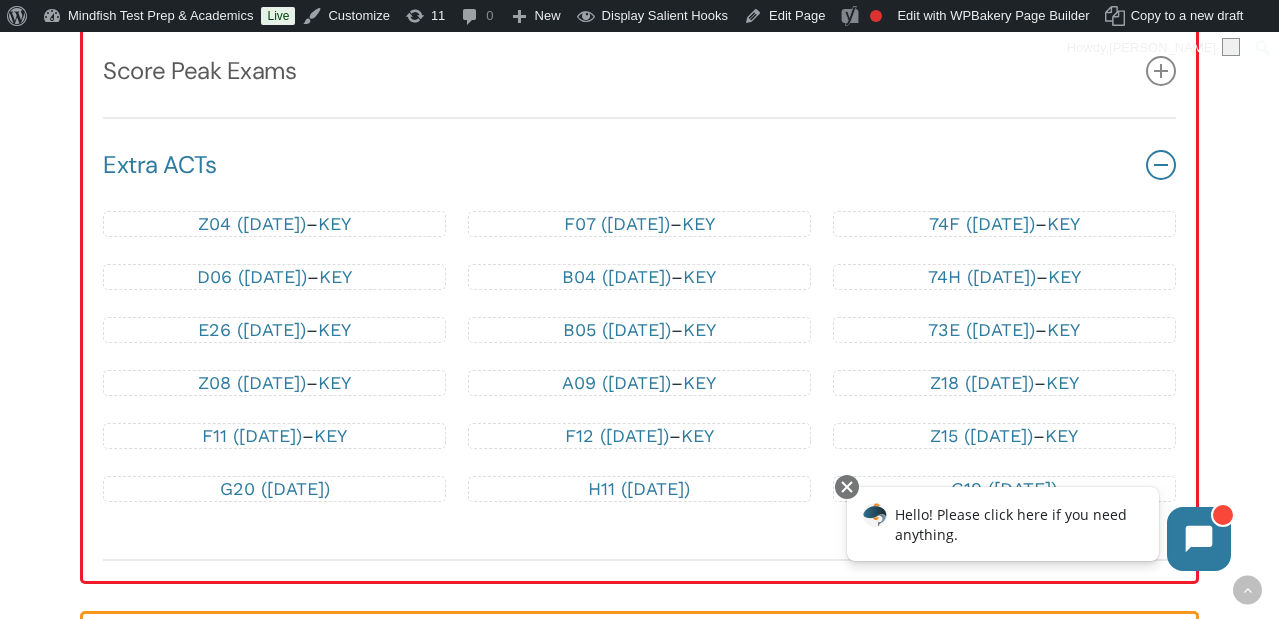 scroll, scrollTop: 2826, scrollLeft: 0, axis: vertical 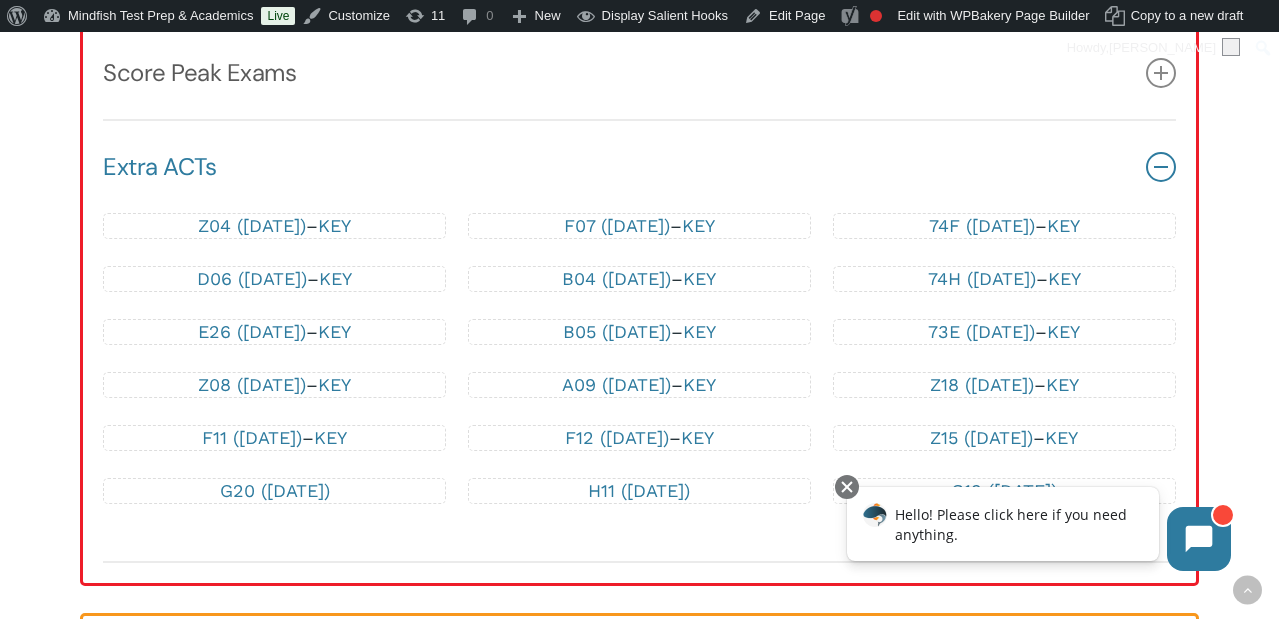 click on "Extra ACTs" at bounding box center (639, 167) 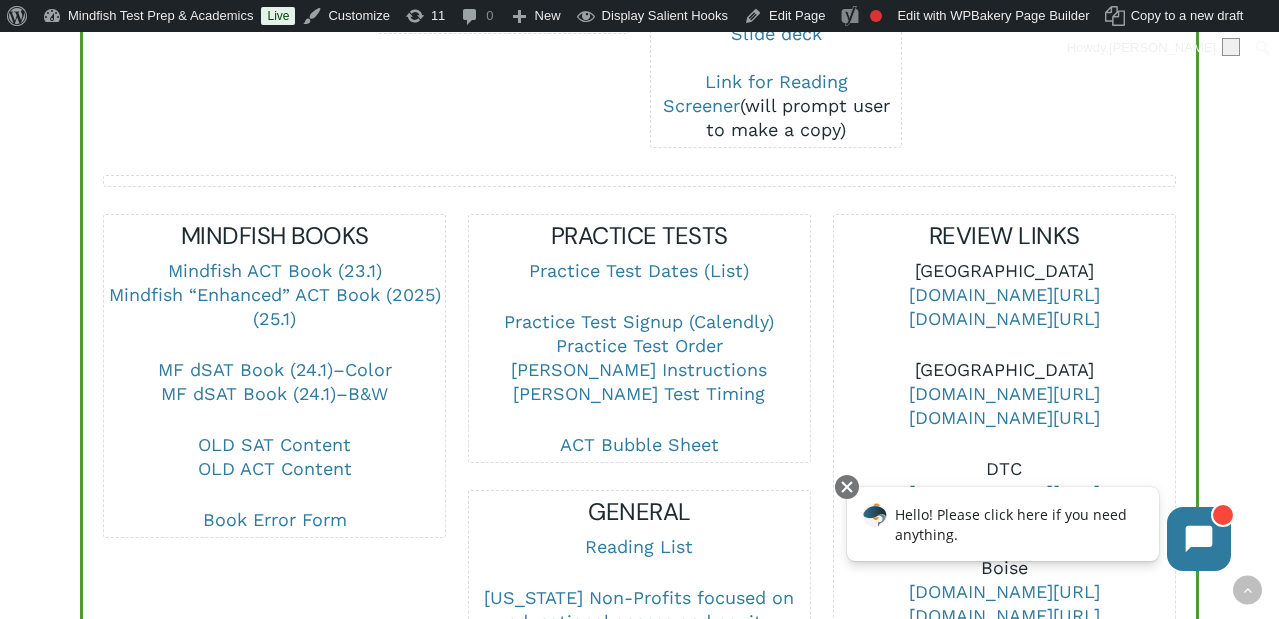 scroll, scrollTop: 677, scrollLeft: 0, axis: vertical 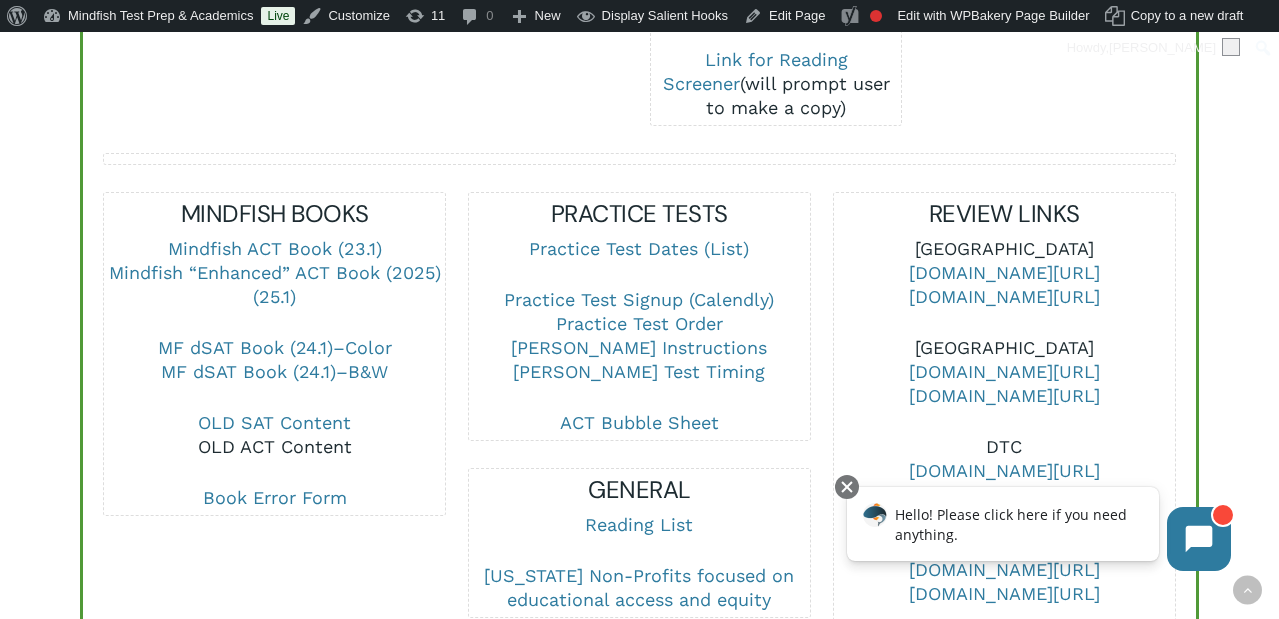 click on "OLD ACT Content" at bounding box center (275, 446) 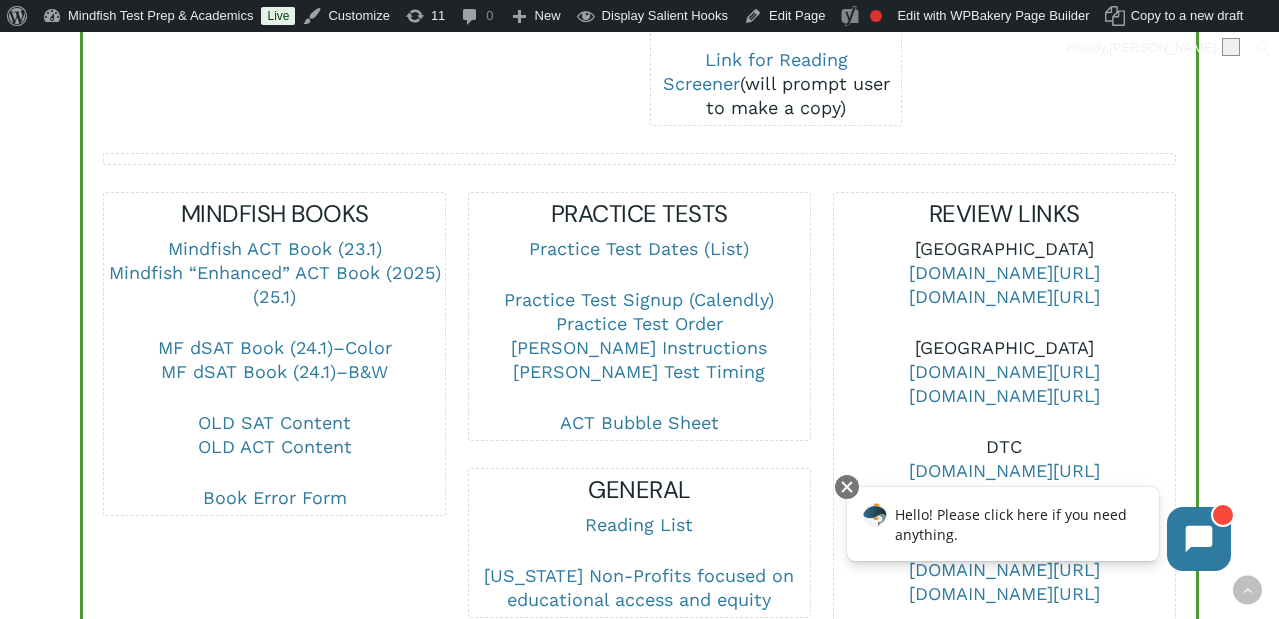 scroll, scrollTop: 762, scrollLeft: 0, axis: vertical 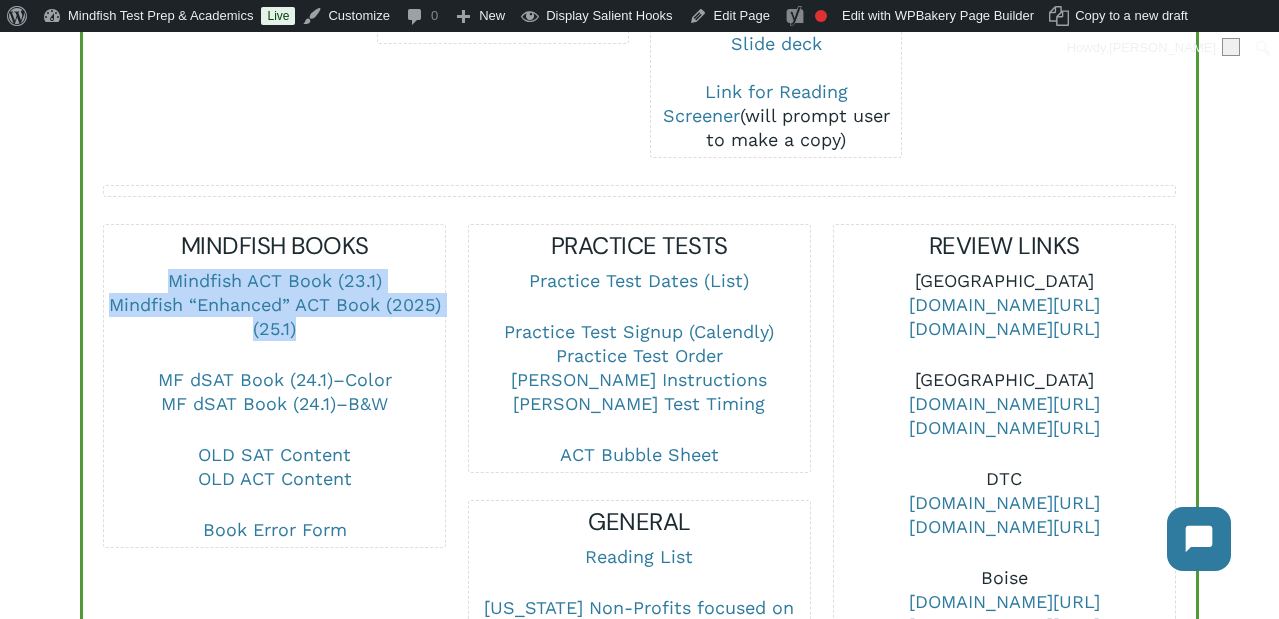 drag, startPoint x: 158, startPoint y: 250, endPoint x: 383, endPoint y: 315, distance: 234.20078 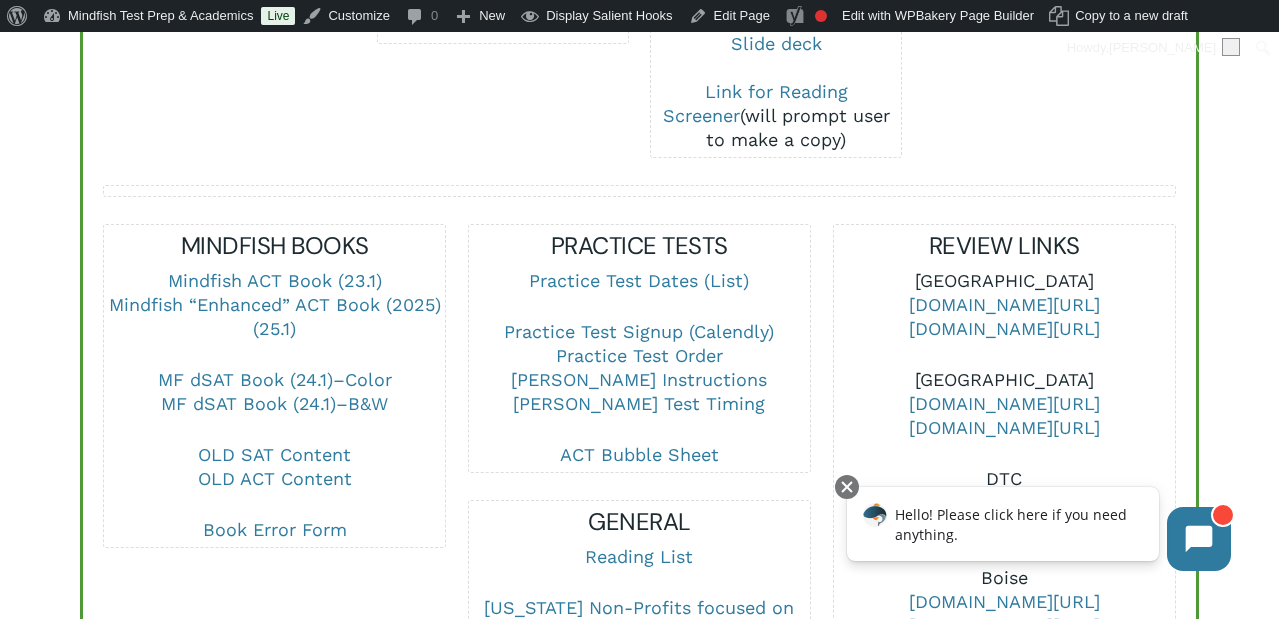 click on "Mindfish ACT Book (23.1)
Mindfish “Enhanced” ACT Book (2025) (25.1)" at bounding box center (274, 318) 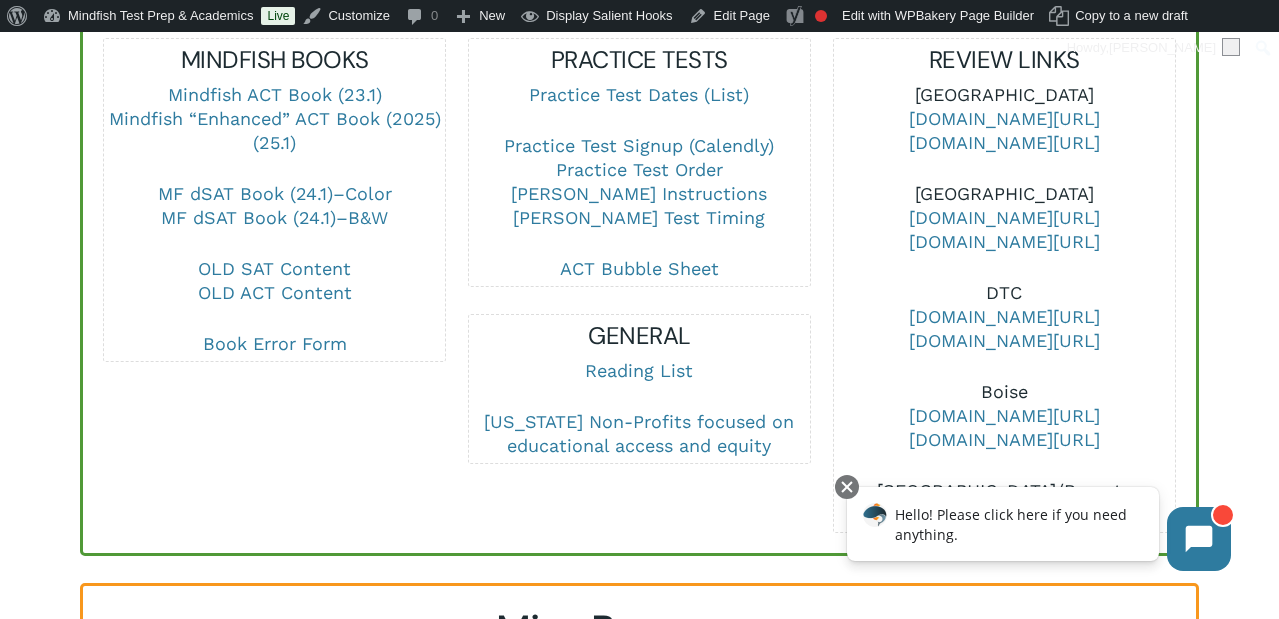 scroll, scrollTop: 908, scrollLeft: 0, axis: vertical 